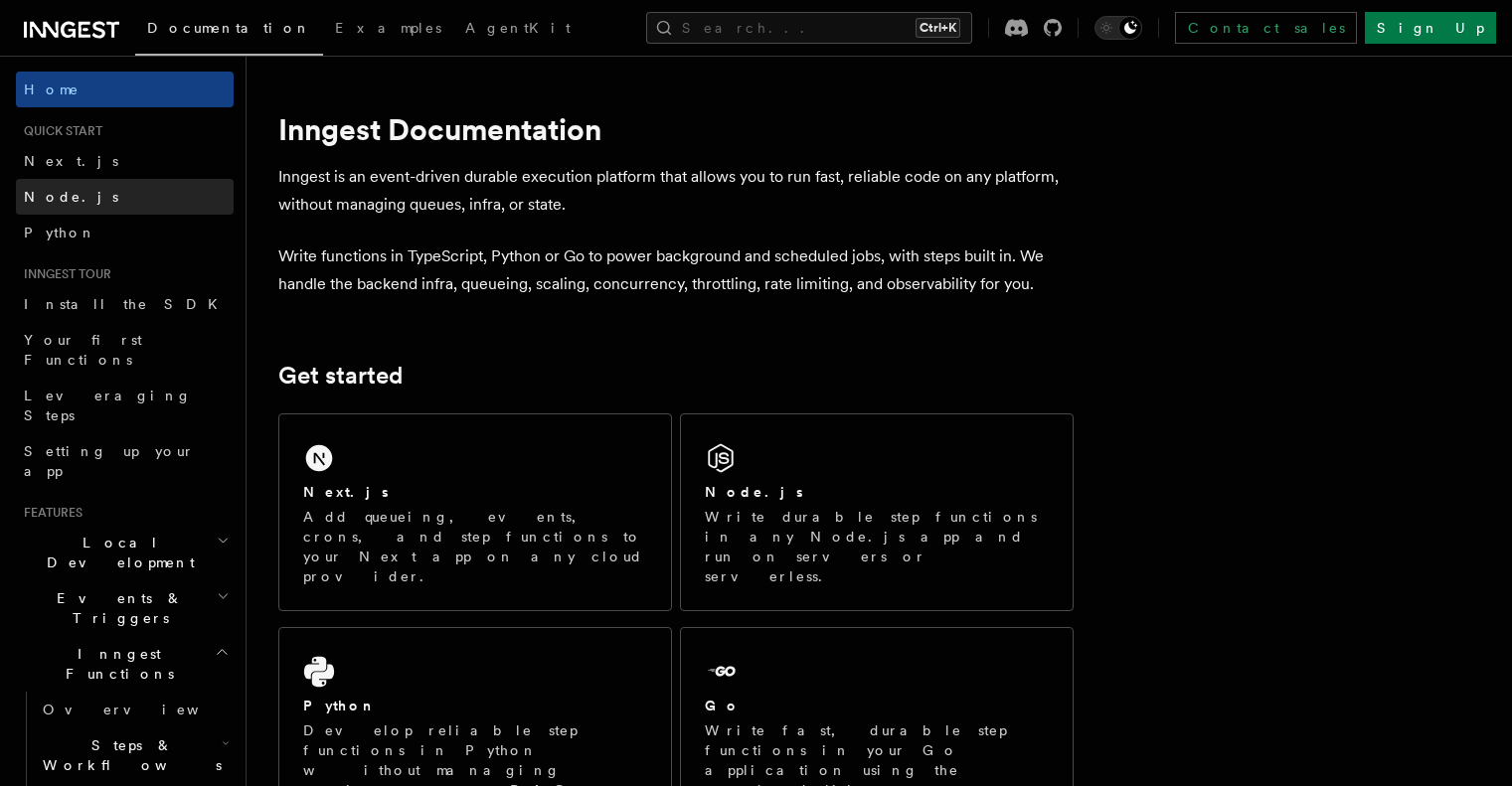 scroll, scrollTop: 0, scrollLeft: 0, axis: both 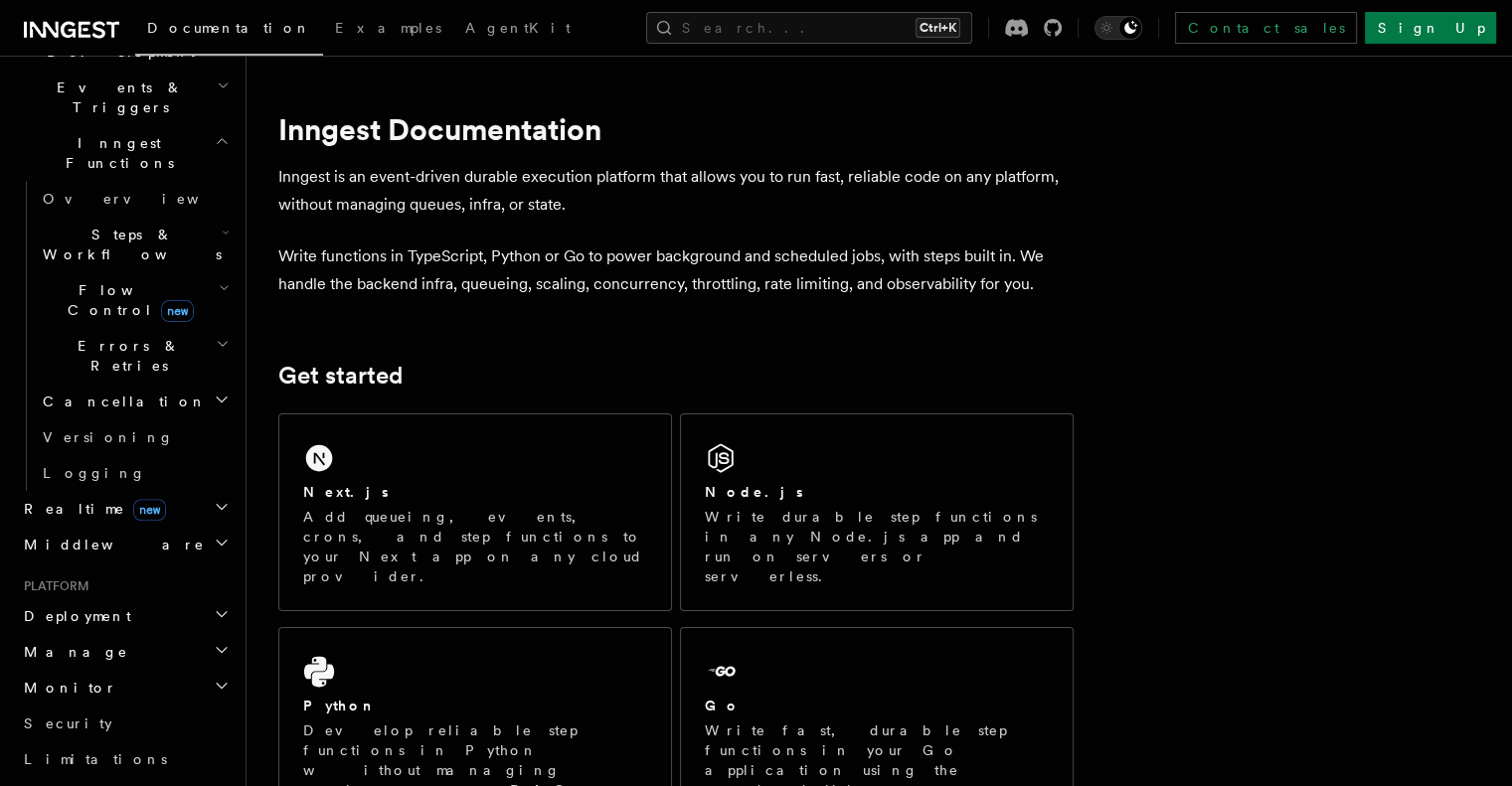 click on "Deployment" at bounding box center (124, 616) 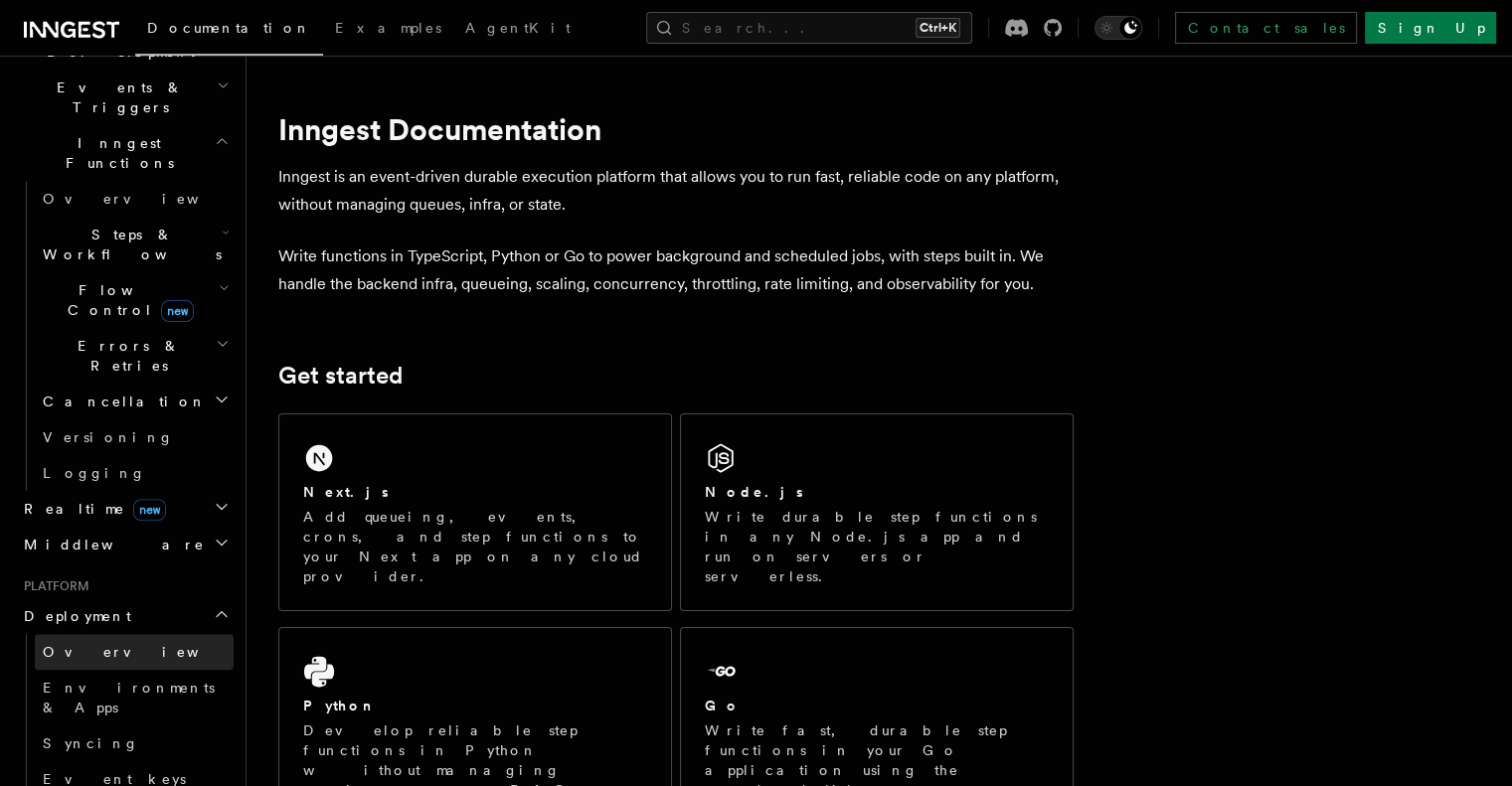 click on "Overview" at bounding box center (134, 652) 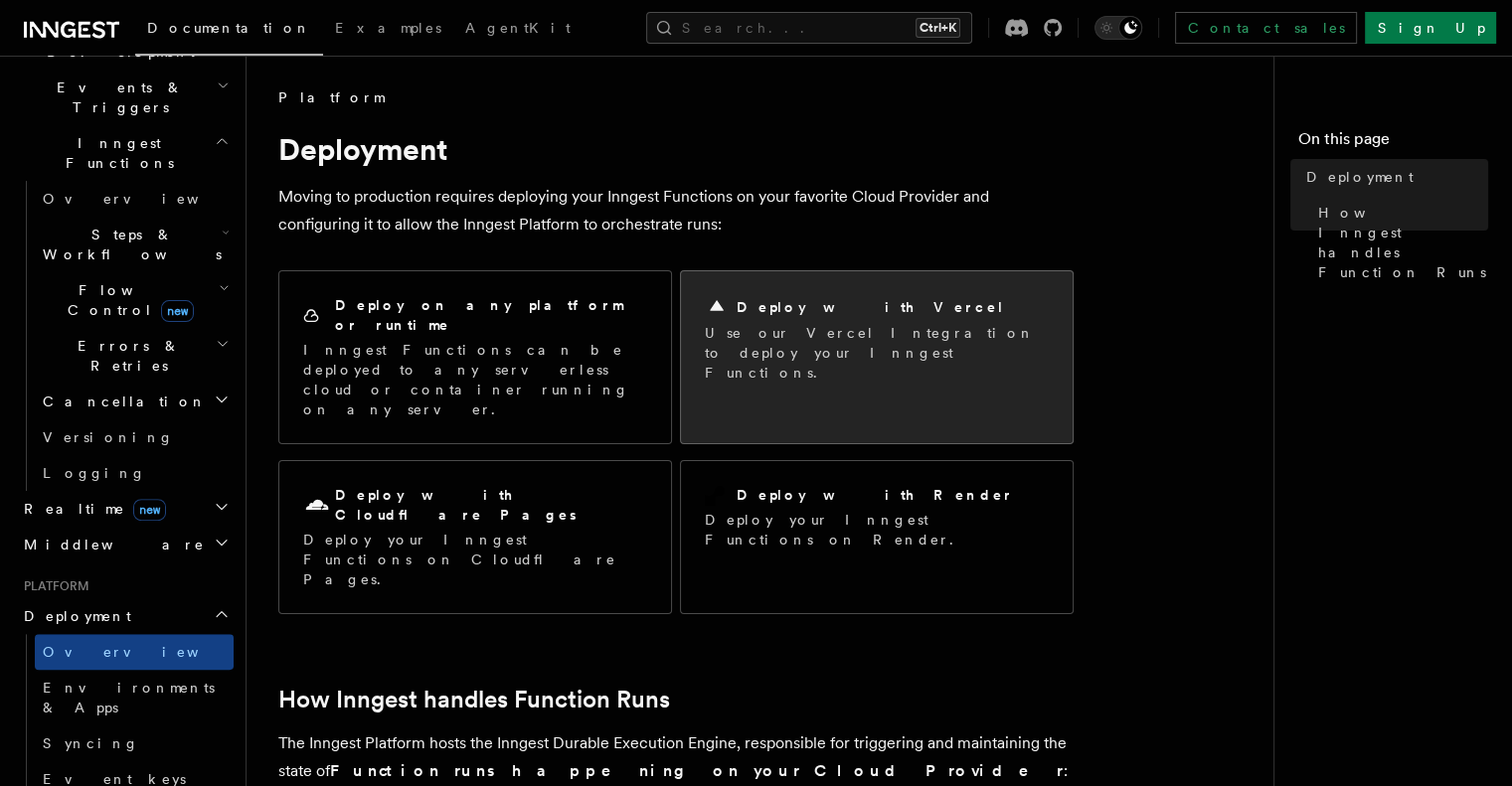 click on "Use our Vercel Integration to deploy your Inngest Functions." at bounding box center [877, 353] 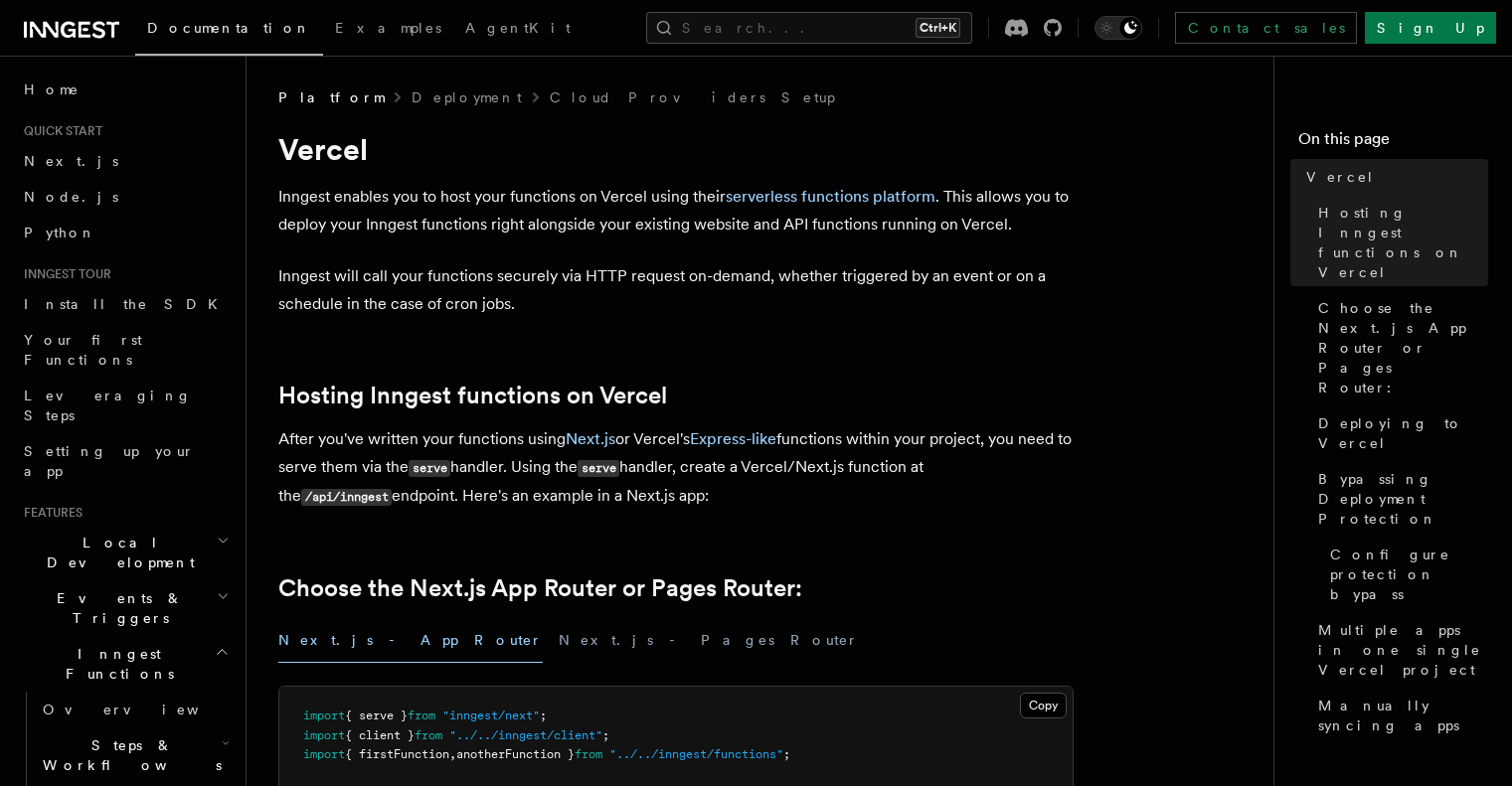 scroll, scrollTop: 0, scrollLeft: 0, axis: both 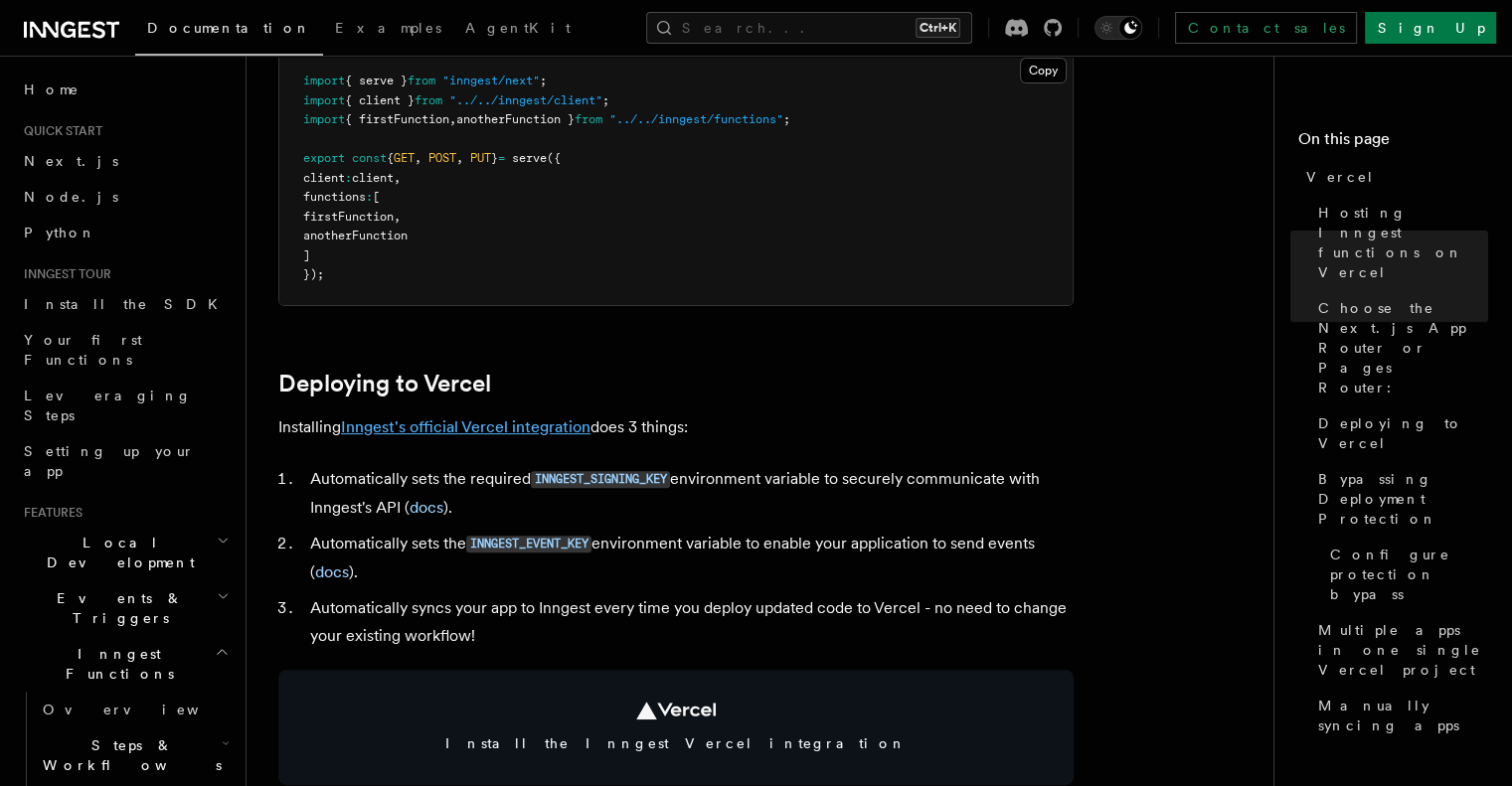 click on "Inngest's official Vercel integration" at bounding box center [465, 426] 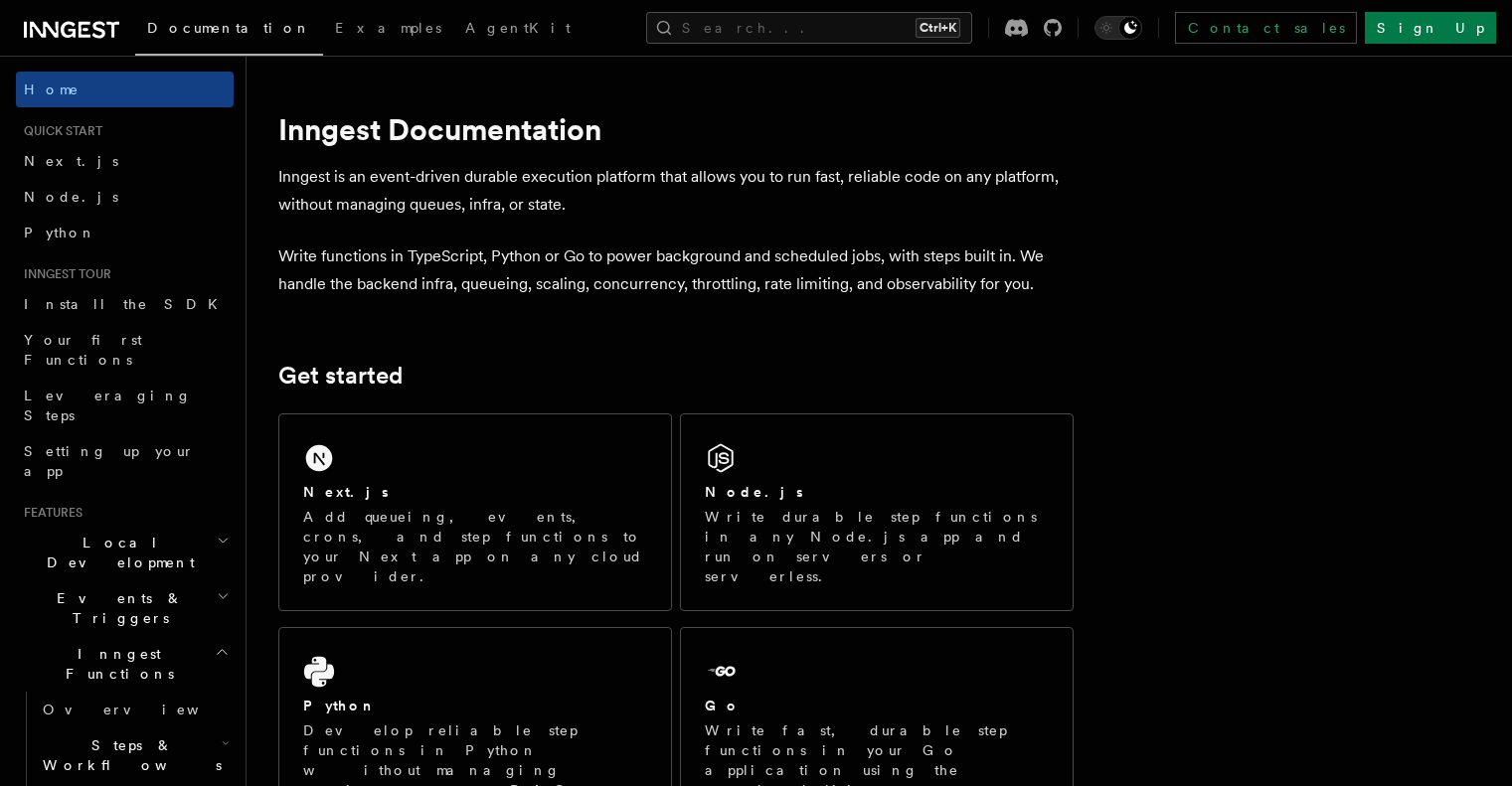 scroll, scrollTop: 0, scrollLeft: 0, axis: both 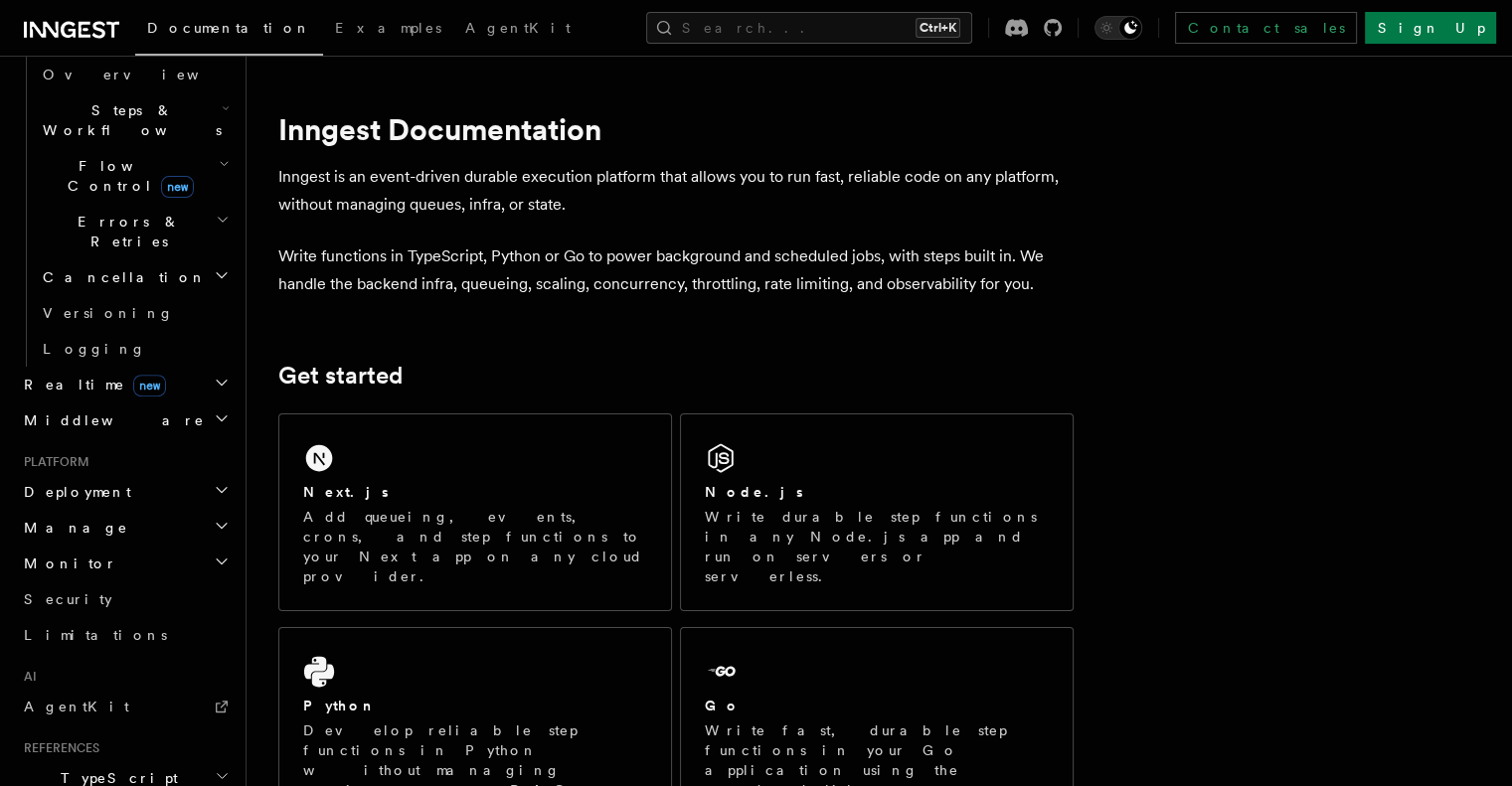 click on "Deployment" at bounding box center (124, 492) 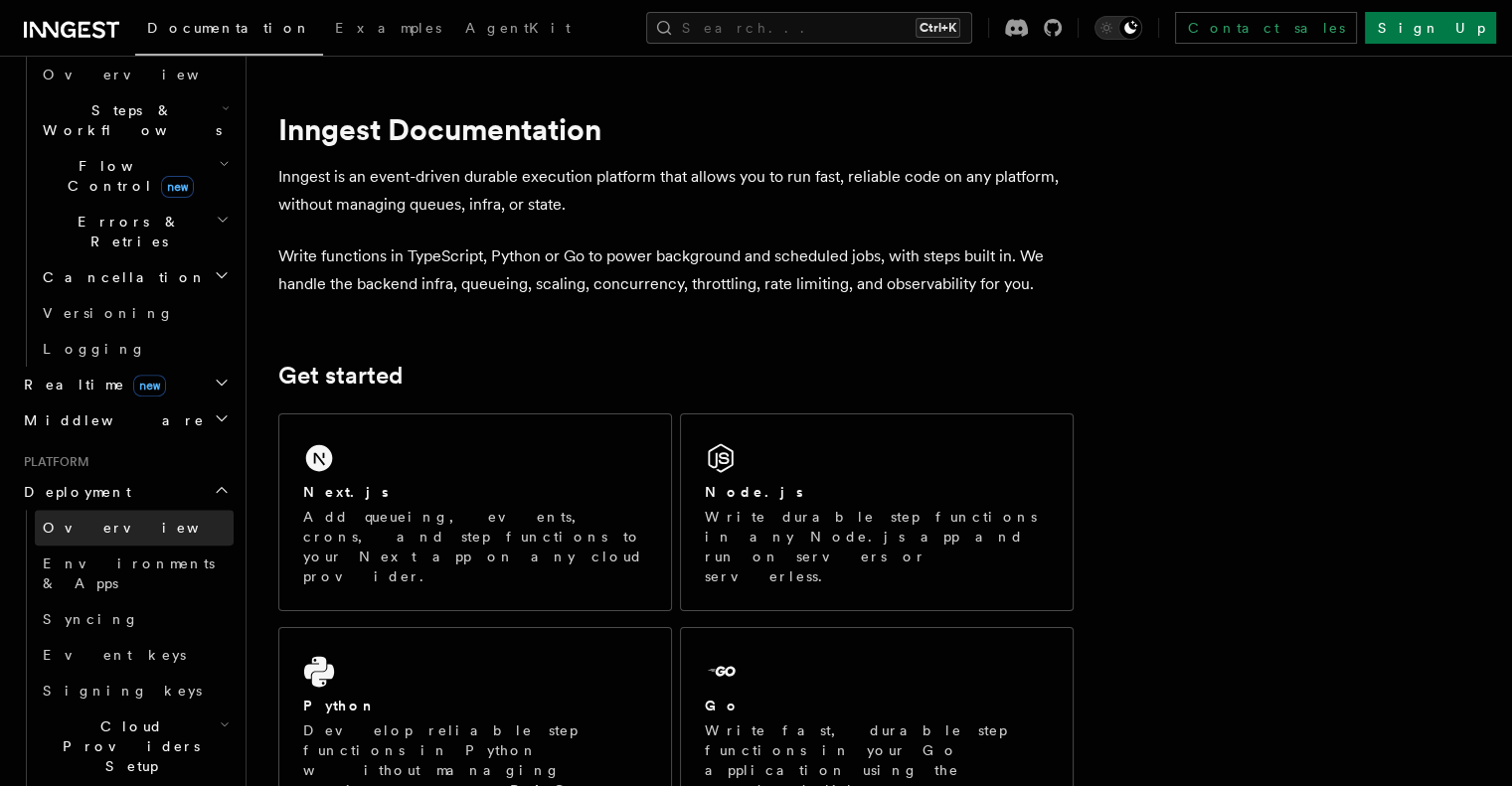 click on "Overview" at bounding box center [134, 528] 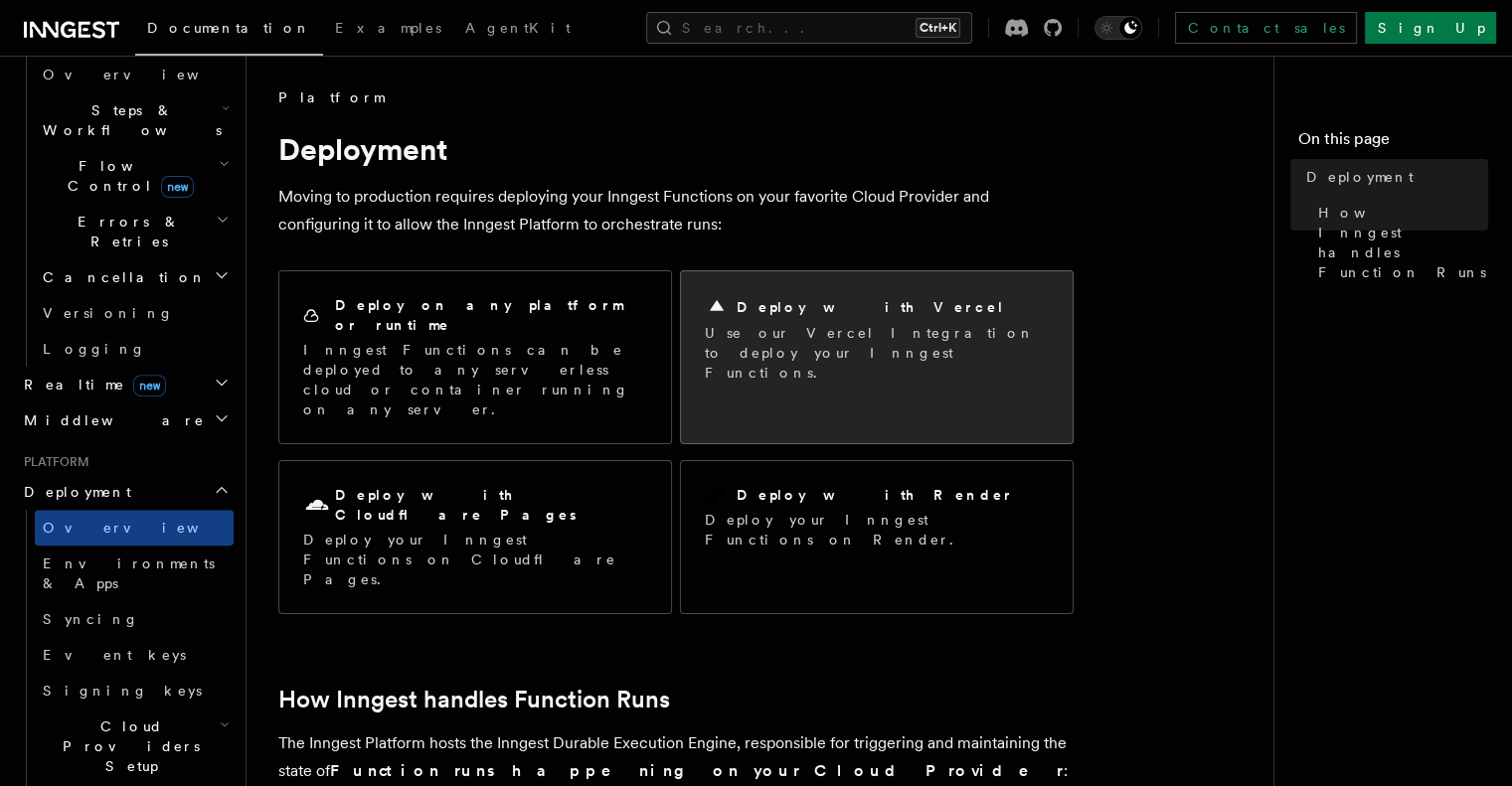 drag, startPoint x: 778, startPoint y: 237, endPoint x: 811, endPoint y: 304, distance: 74.68601 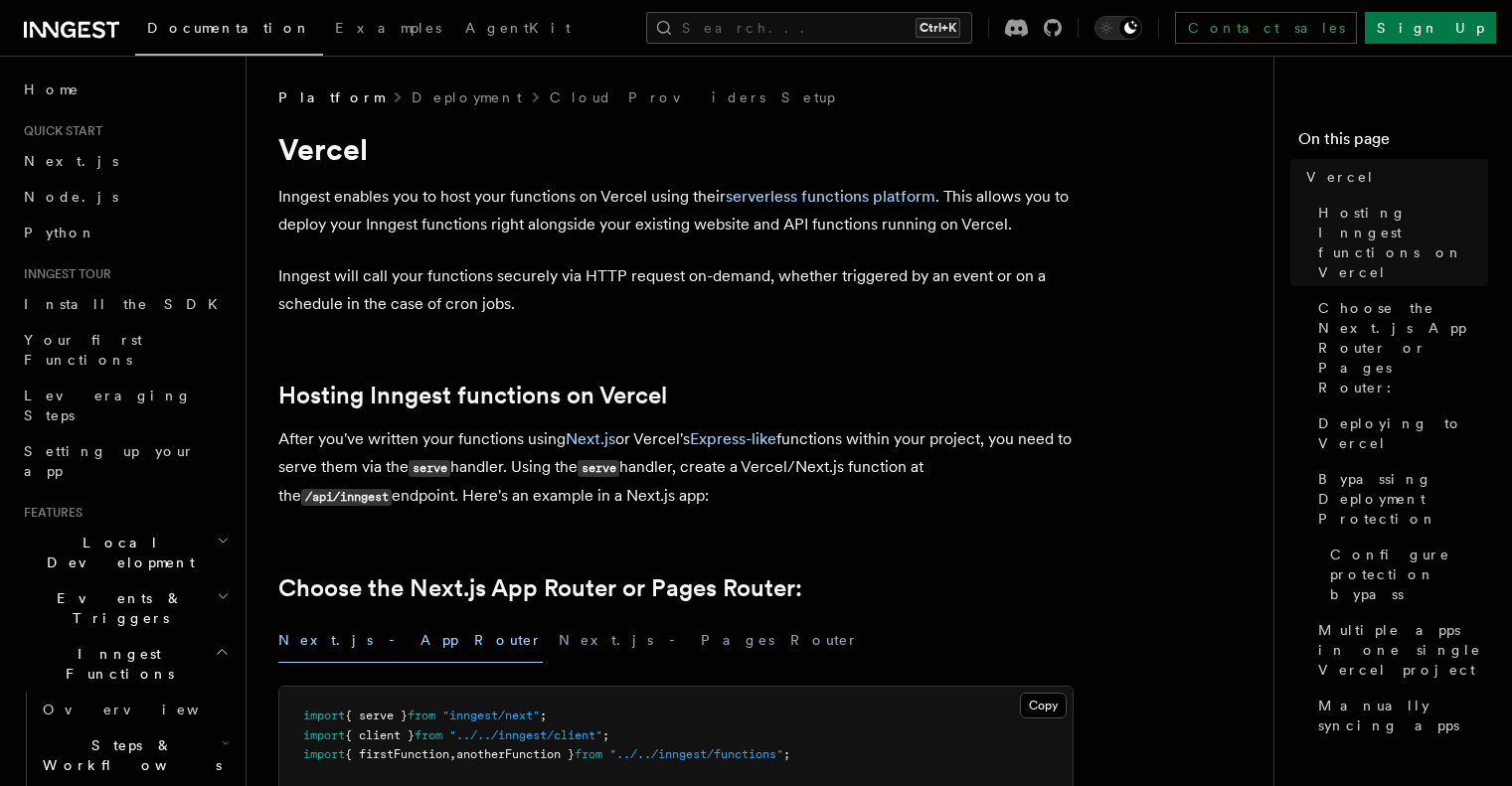 scroll, scrollTop: 190, scrollLeft: 0, axis: vertical 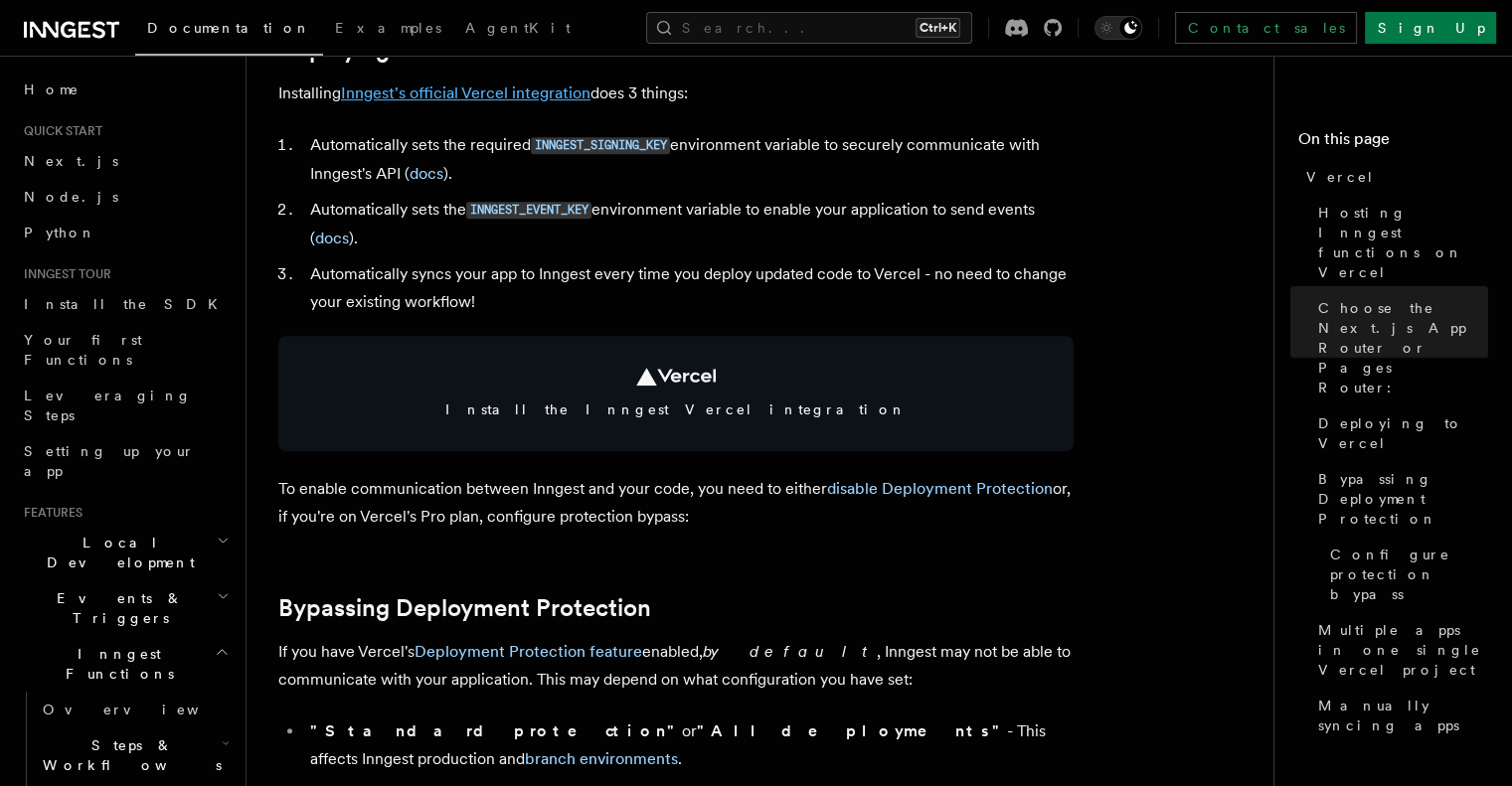 click on "Inngest's official Vercel integration" at bounding box center (465, 92) 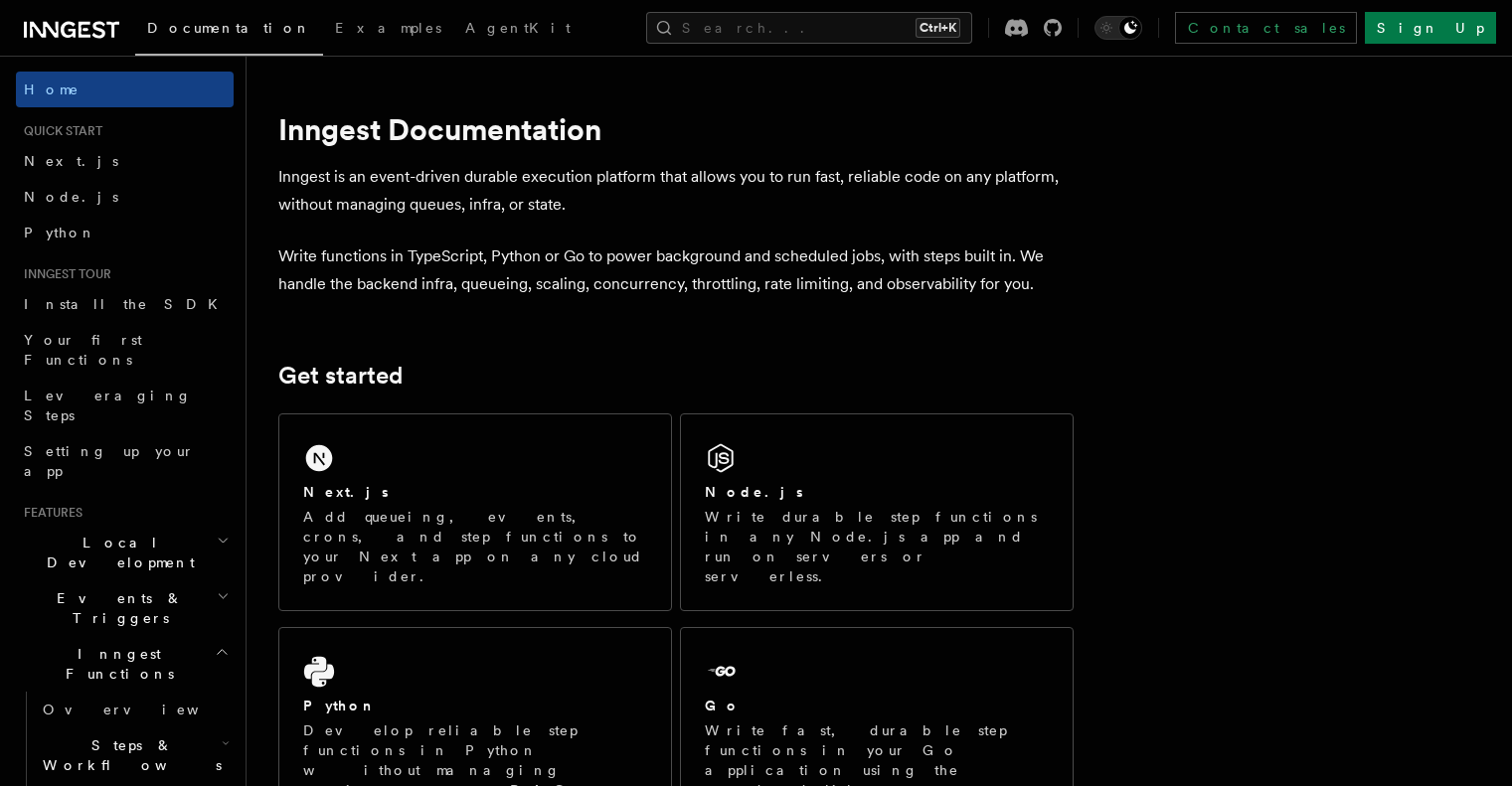 scroll, scrollTop: 0, scrollLeft: 0, axis: both 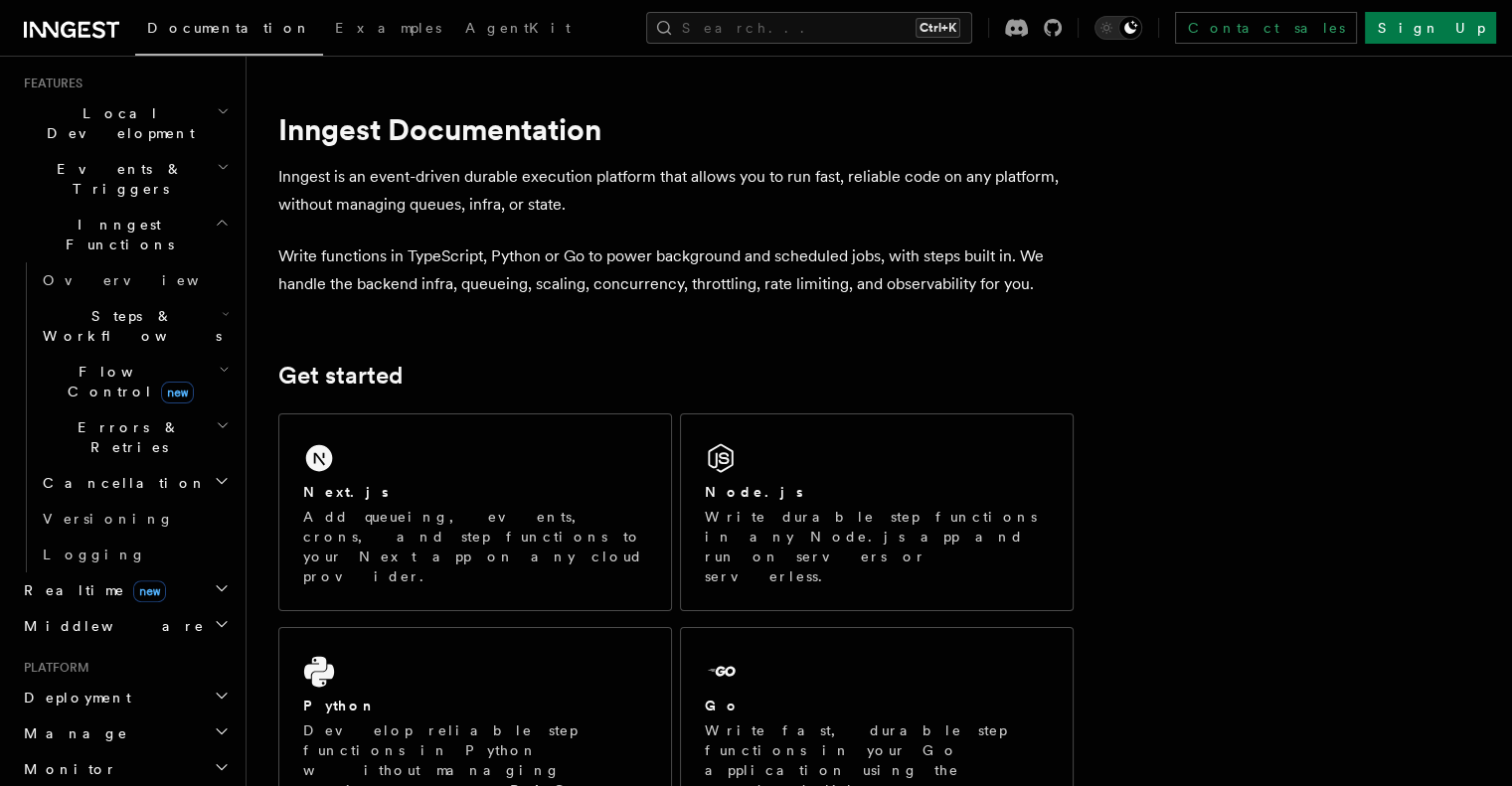 click on "Deployment" at bounding box center [124, 698] 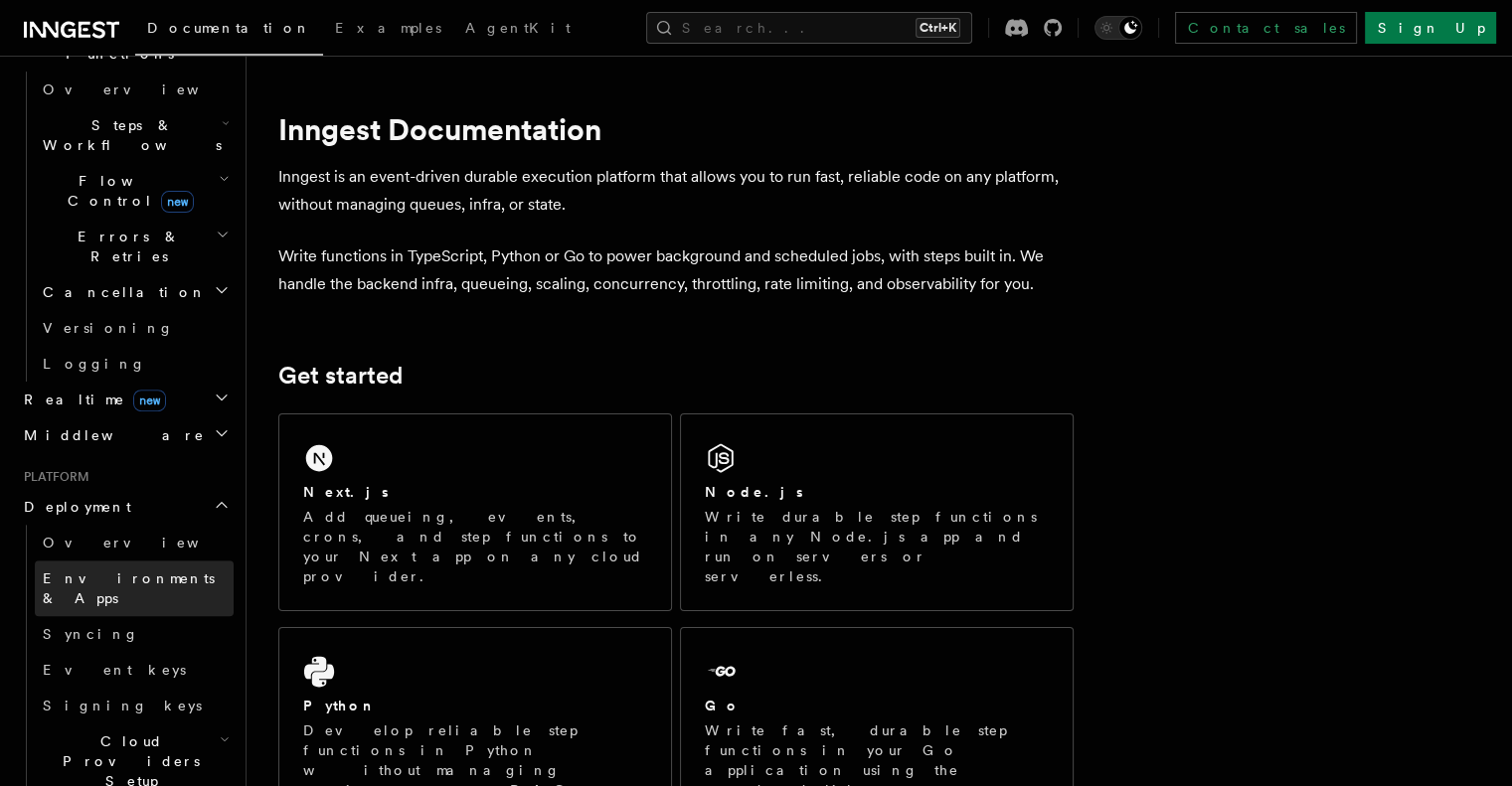 scroll, scrollTop: 622, scrollLeft: 0, axis: vertical 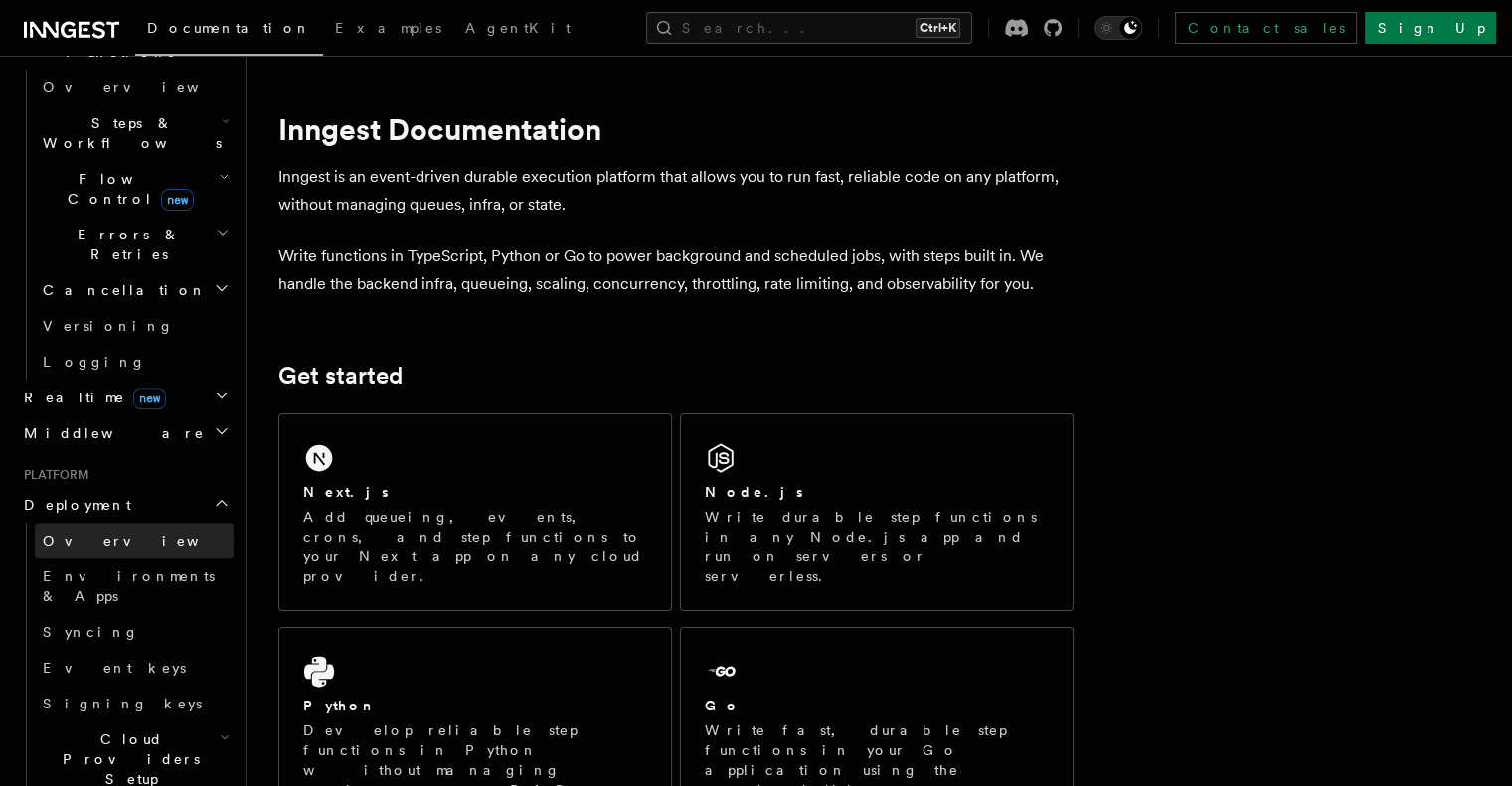 click on "Overview" at bounding box center [134, 541] 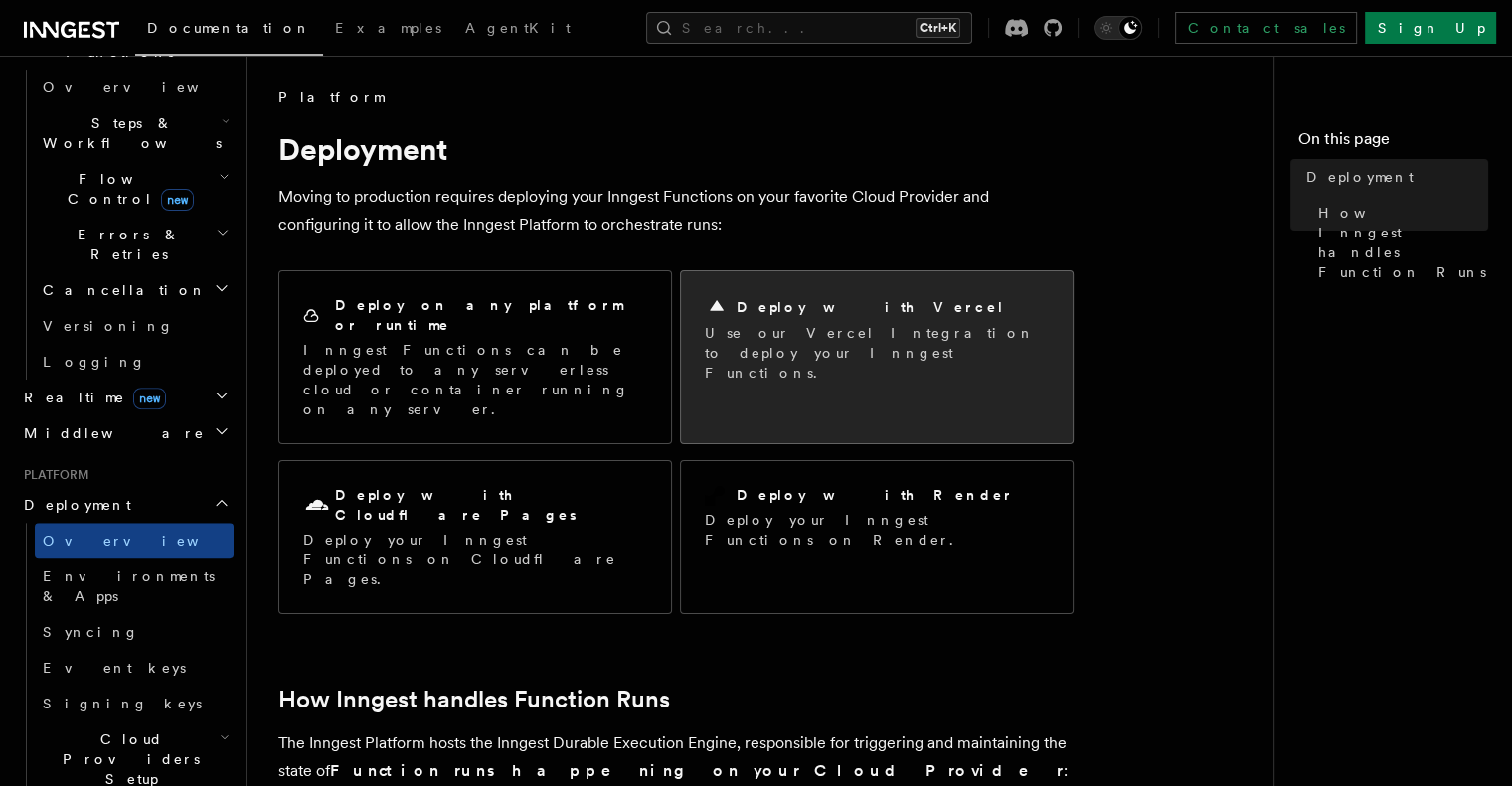 click on "Deploy with Vercel" at bounding box center [871, 307] 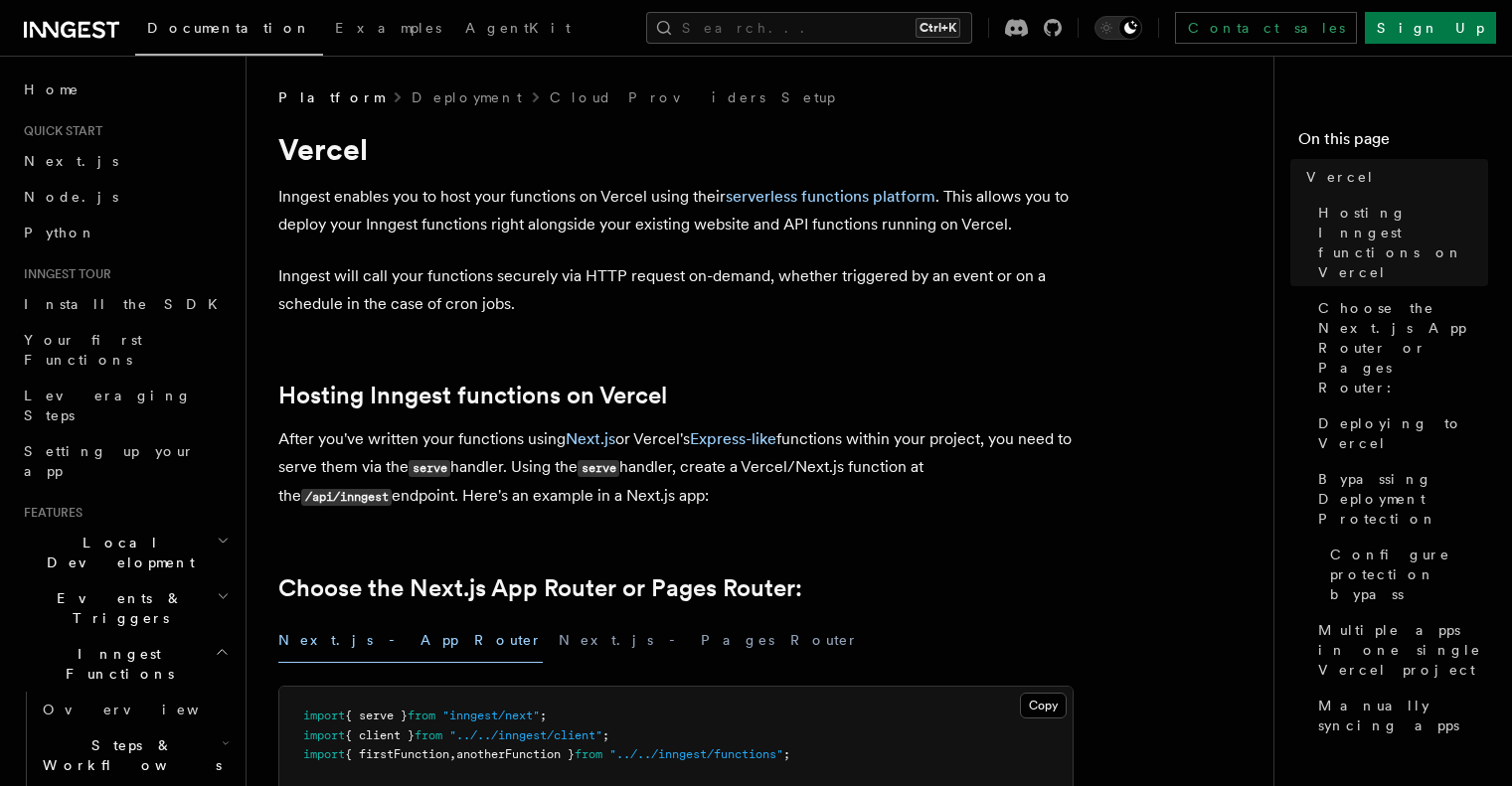scroll, scrollTop: 74, scrollLeft: 0, axis: vertical 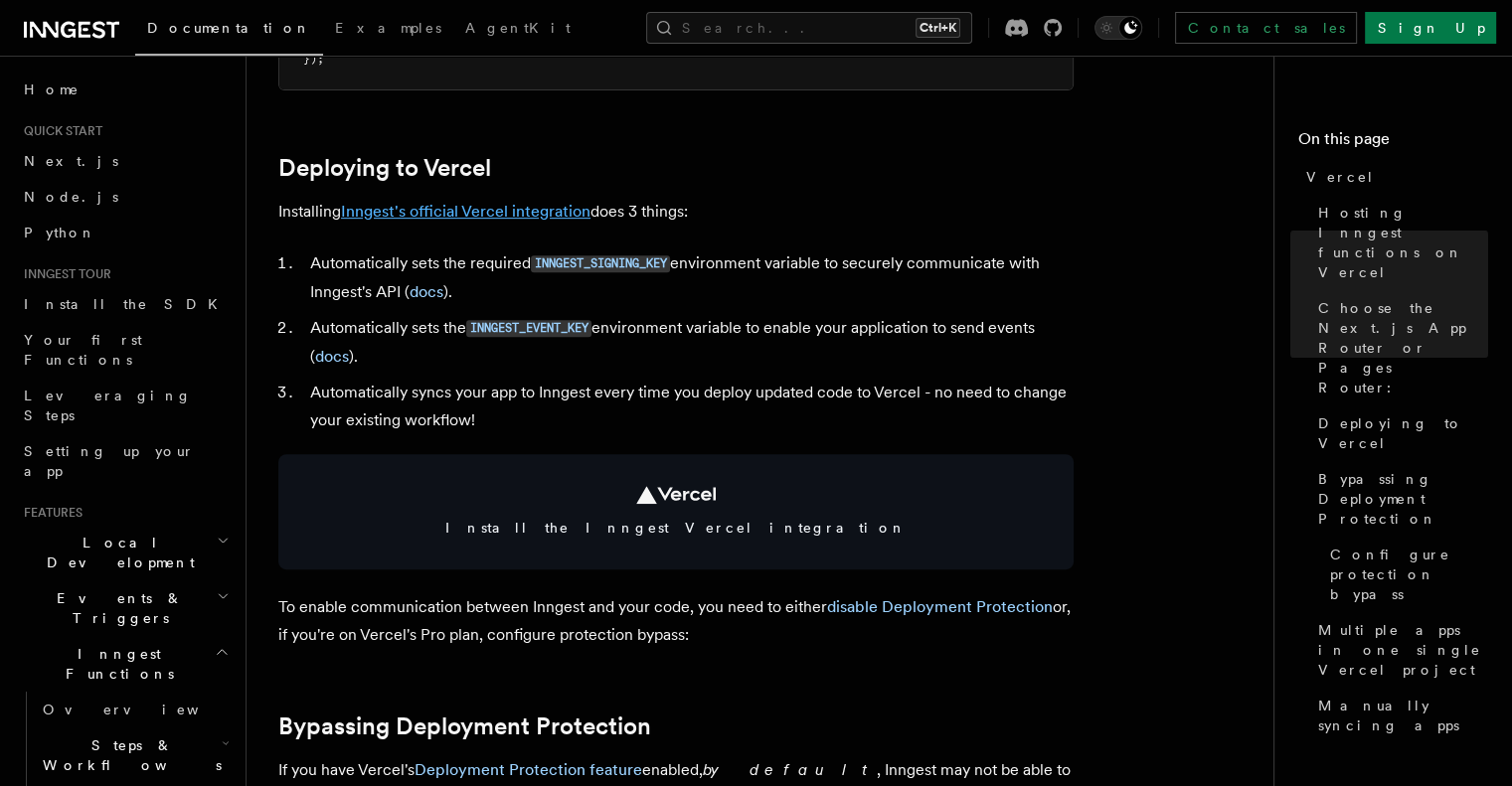 click on "Inngest's official Vercel integration" at bounding box center (465, 211) 